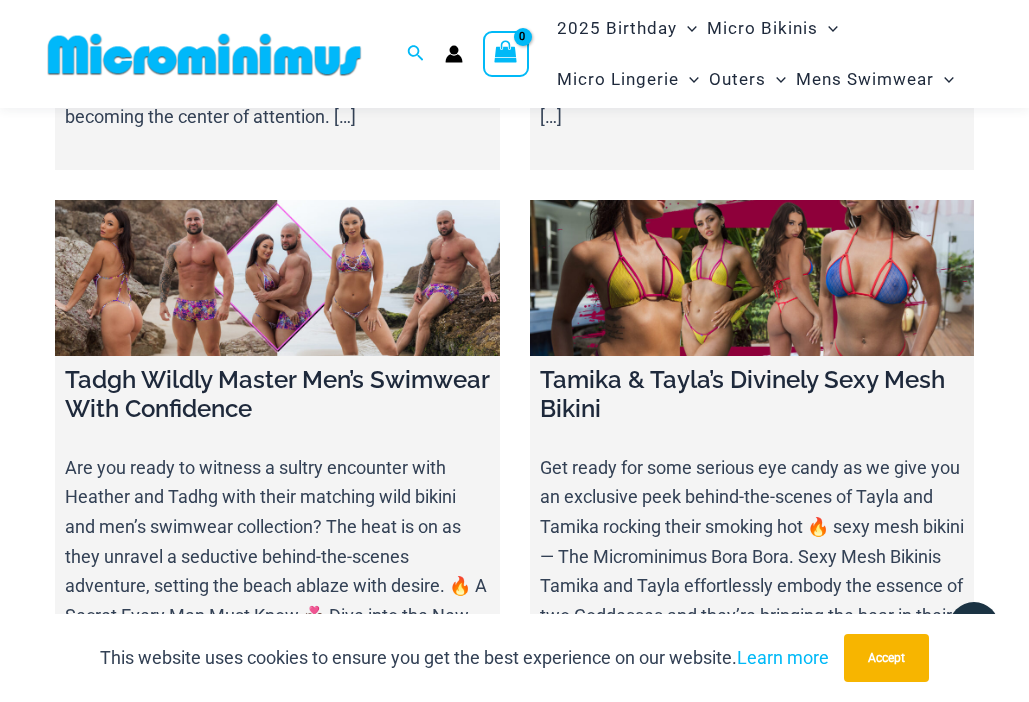 scroll, scrollTop: 8074, scrollLeft: 0, axis: vertical 